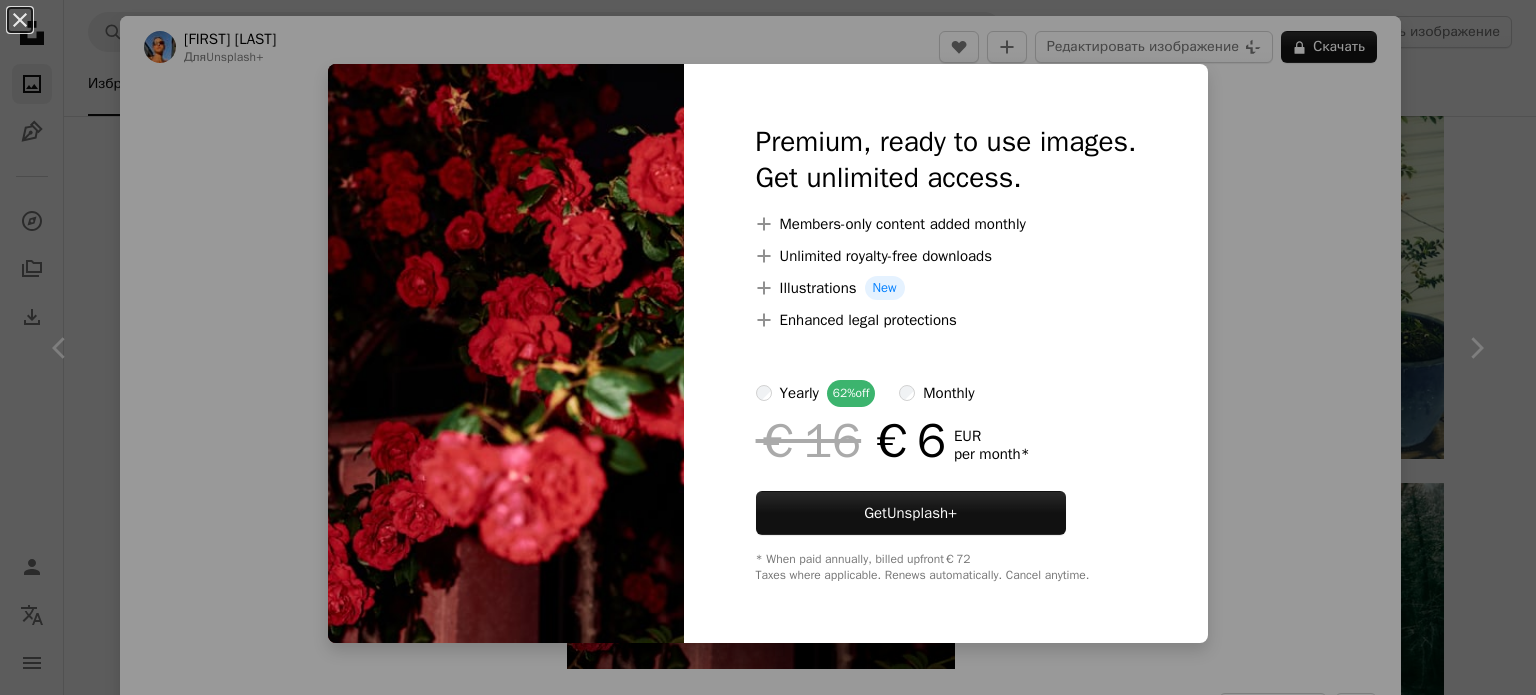 scroll, scrollTop: 9800, scrollLeft: 0, axis: vertical 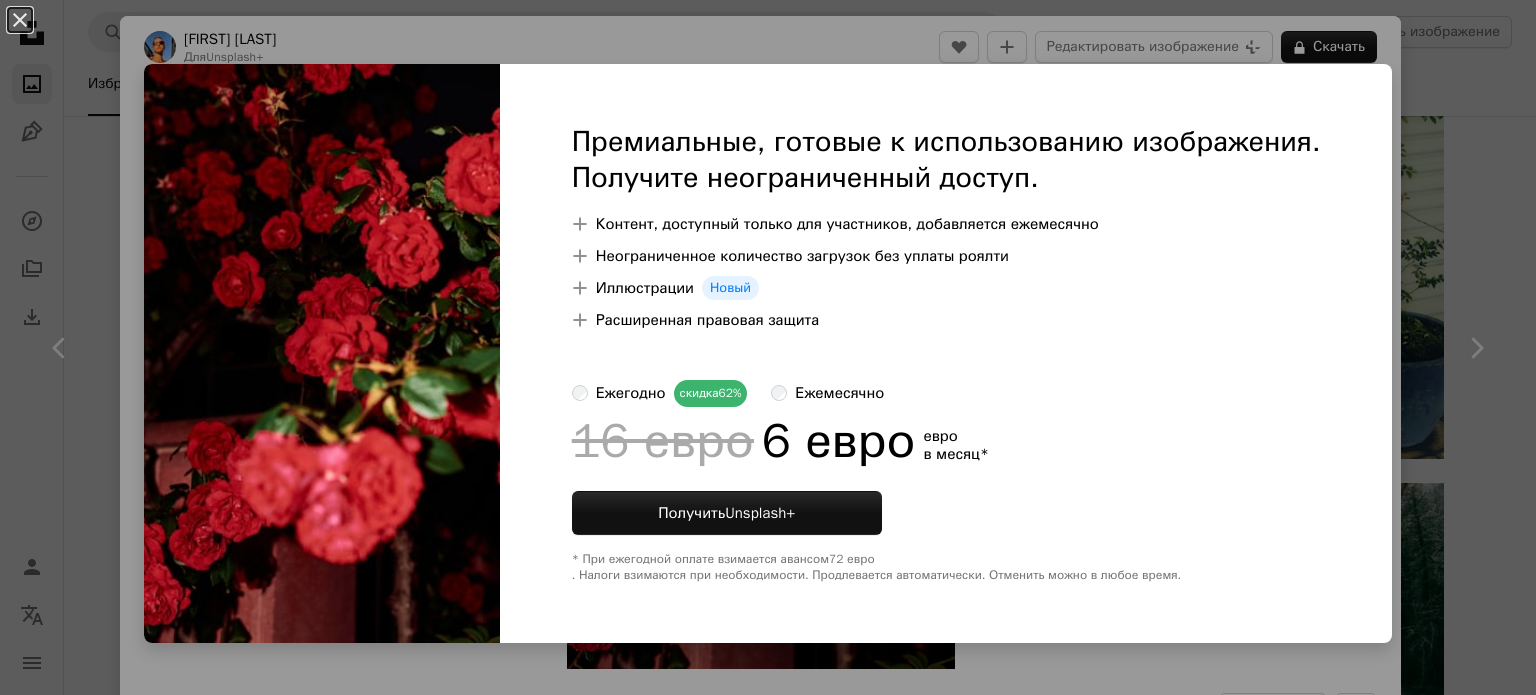 click on "An X shape Премиальные, готовые к использованию изображения.  Получите неограниченный доступ. A plus sign Контент, доступный только для участников, добавляется ежемесячно A plus sign Неограниченное количество загрузок без уплаты роялти A plus sign Иллюстрации Новый A plus sign Расширенная правовая защита ежегодно скидка  62% ежемесячно 16 евро   6 евро евро в месяц  * Получить  Unsplash+ * При ежегодной оплате взимается авансом  72 евро  . Налоги взимаются при необходимости. Продлевается автоматически. Отменить можно в любое время." at bounding box center (768, 347) 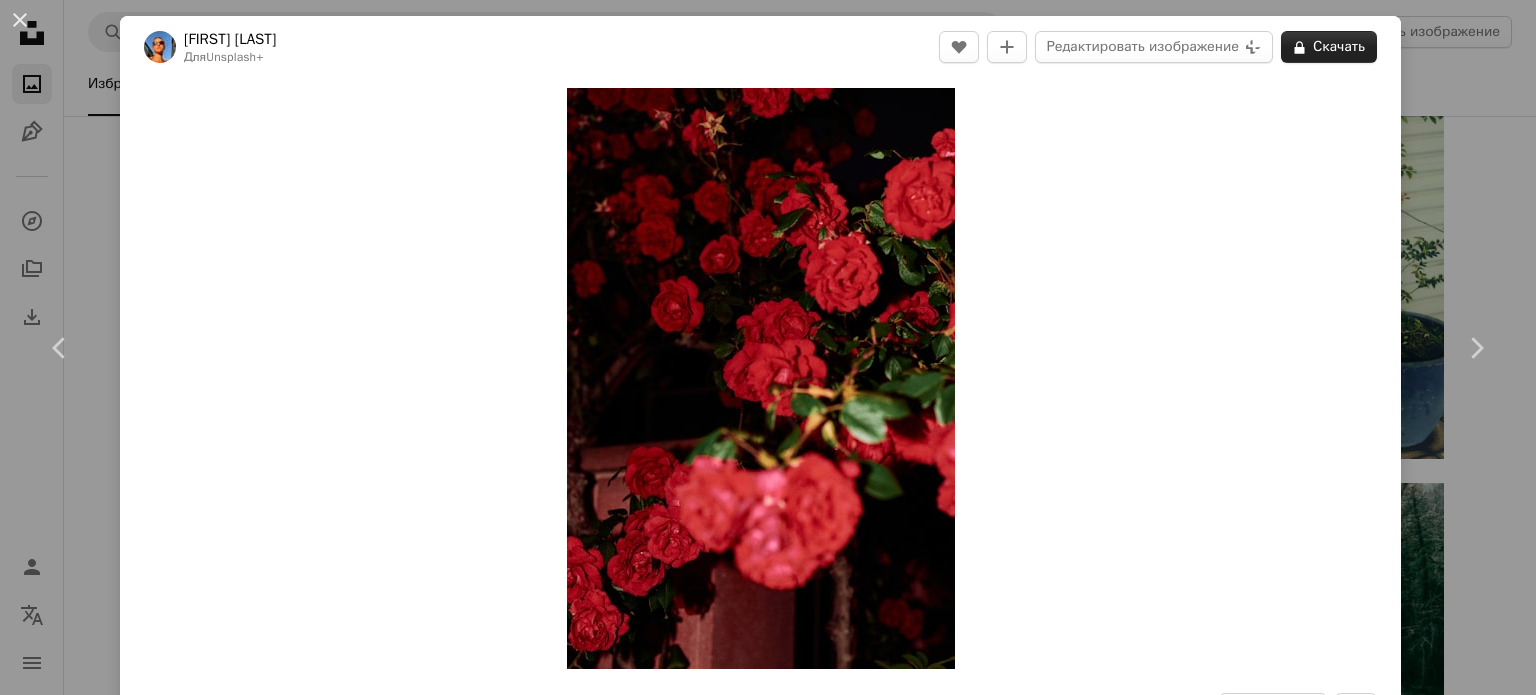 click on "Скачать" at bounding box center [1339, 46] 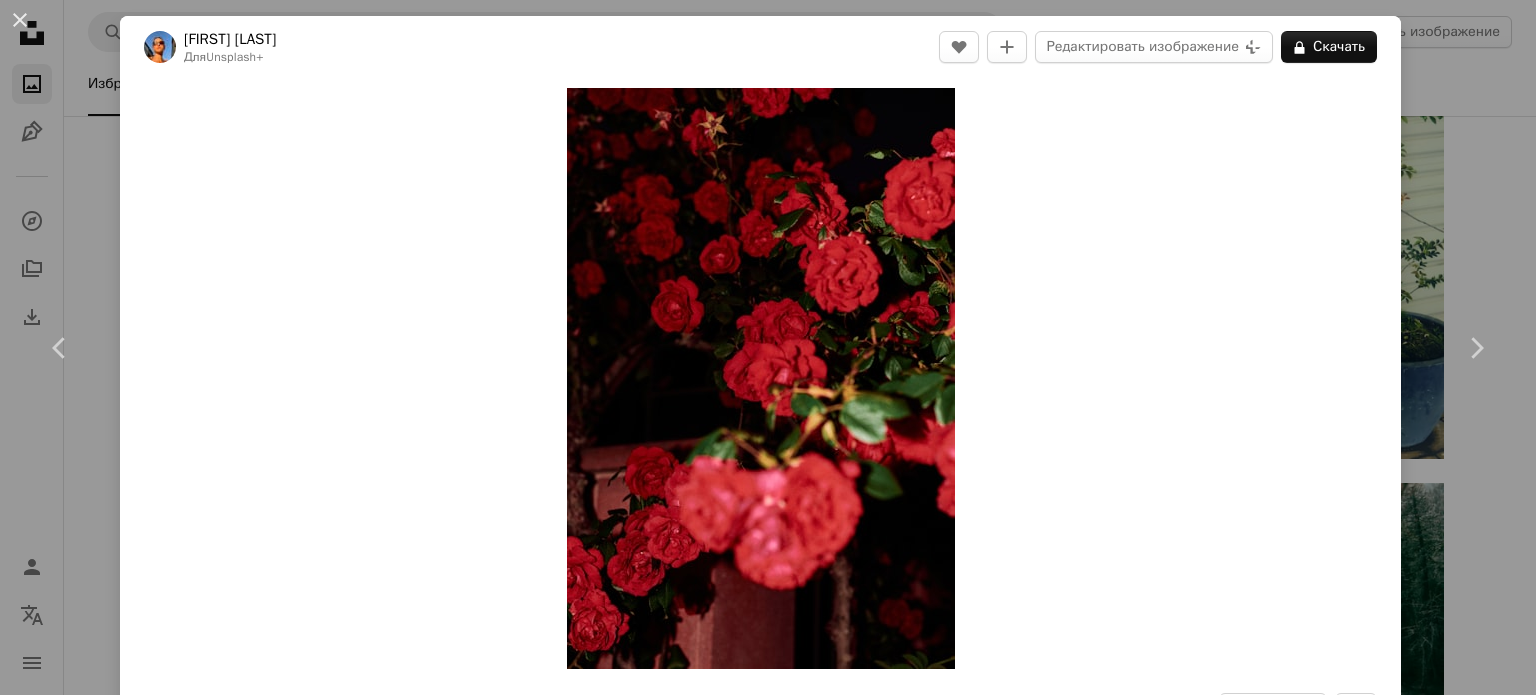 click on "An X shape Премиальные, готовые к использованию изображения.  Получите неограниченный доступ. A plus sign Контент, доступный только для участников, добавляется ежемесячно A plus sign Неограниченное количество загрузок без уплаты роялти A plus sign Иллюстрации Новый A plus sign Расширенная правовая защита ежегодно скидка  62% ежемесячно 16 евро   6 евро евро в месяц  * Получить  Unsplash+ * При ежегодной оплате взимается авансом  72 евро  . Налоги взимаются при необходимости. Продлевается автоматически. Отменить можно в любое время." at bounding box center [768, 3639] 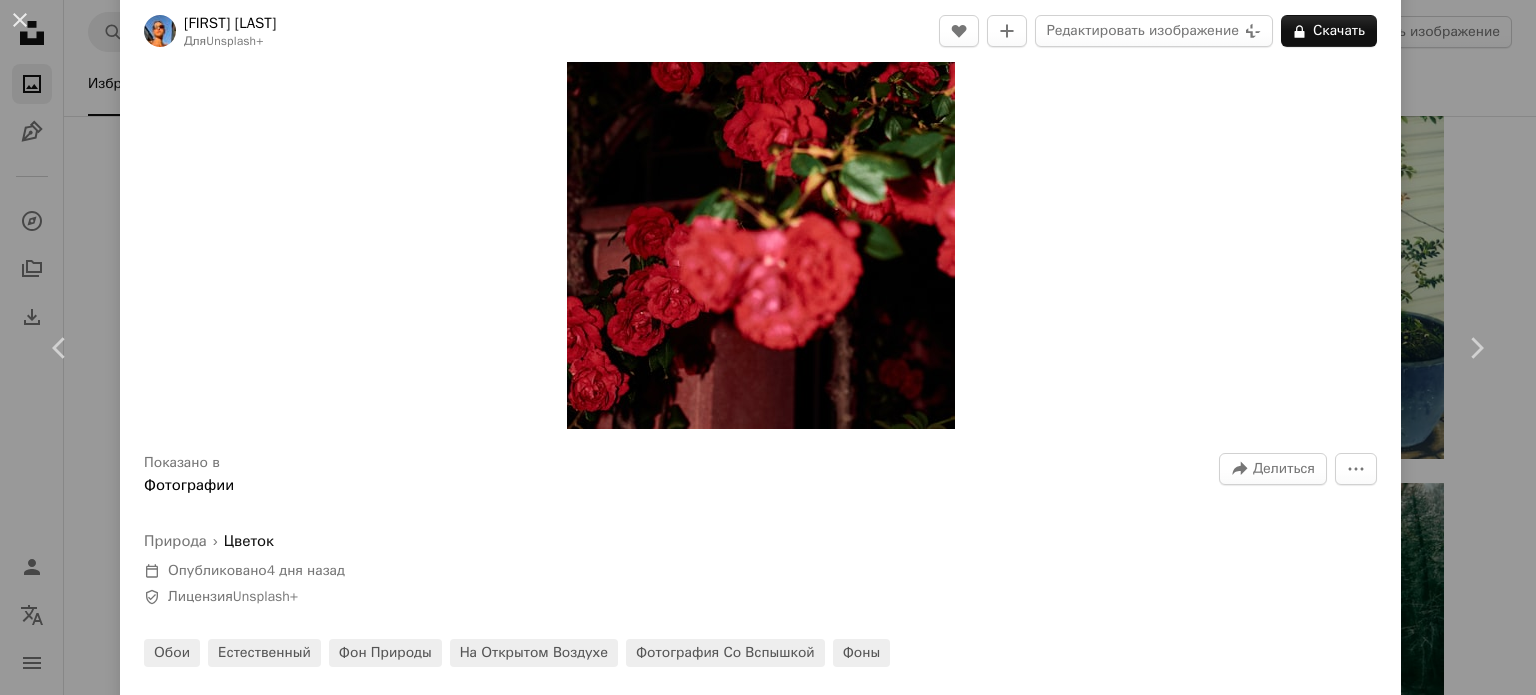 scroll, scrollTop: 300, scrollLeft: 0, axis: vertical 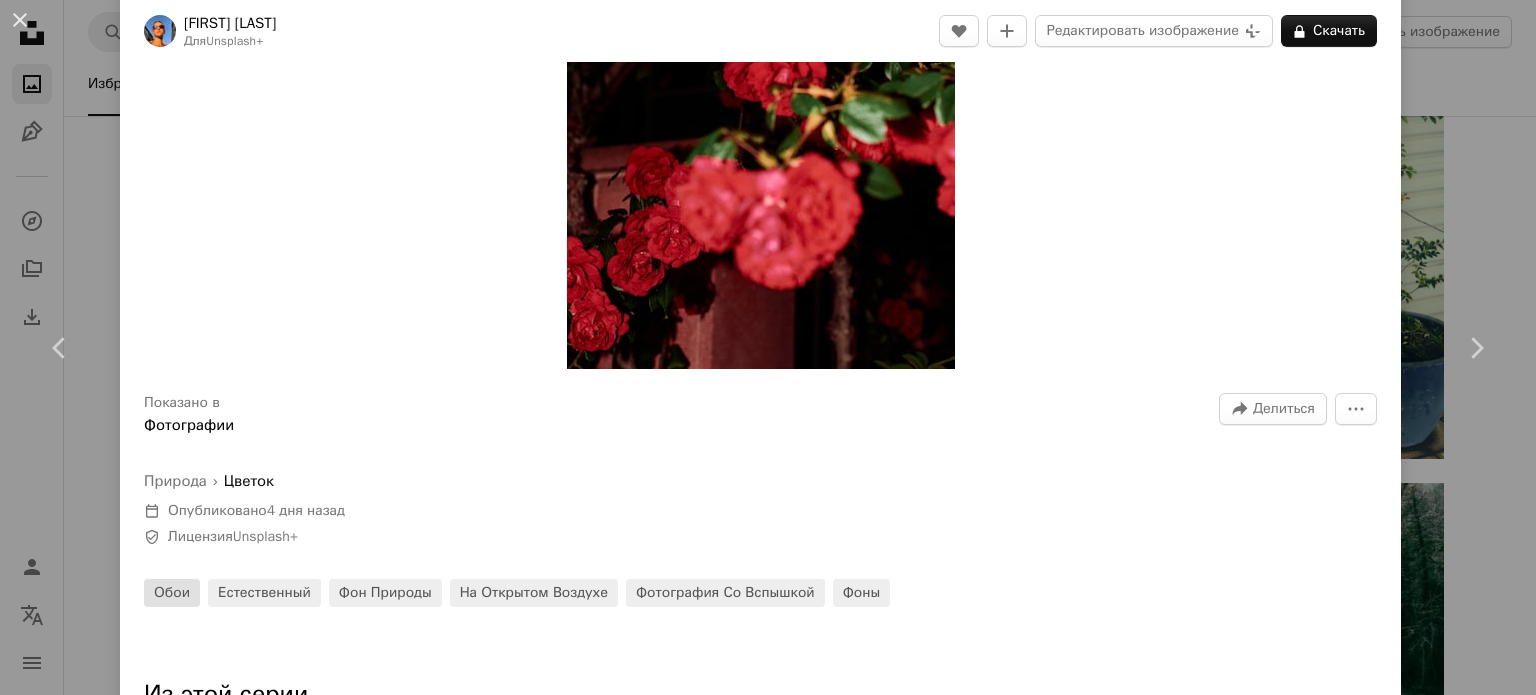 click on "обои" at bounding box center [172, 592] 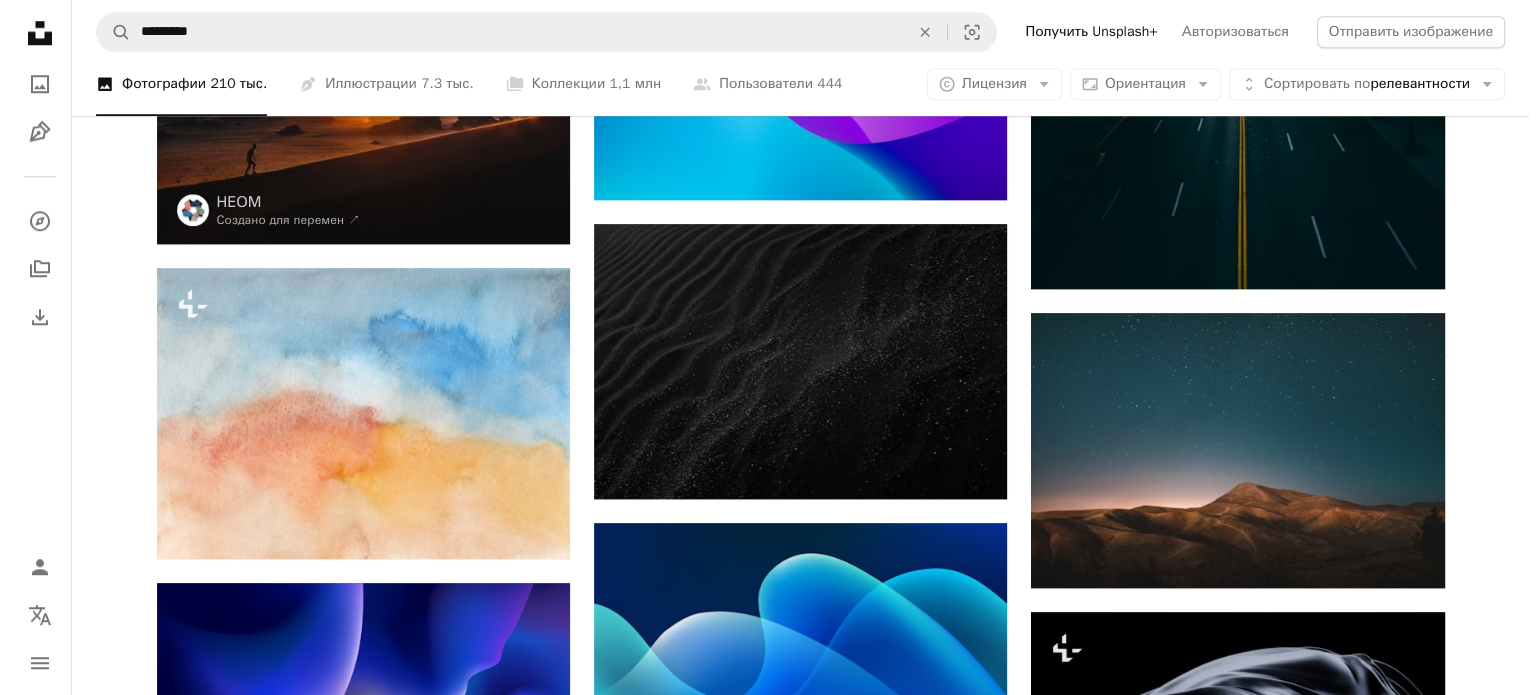 scroll, scrollTop: 1500, scrollLeft: 0, axis: vertical 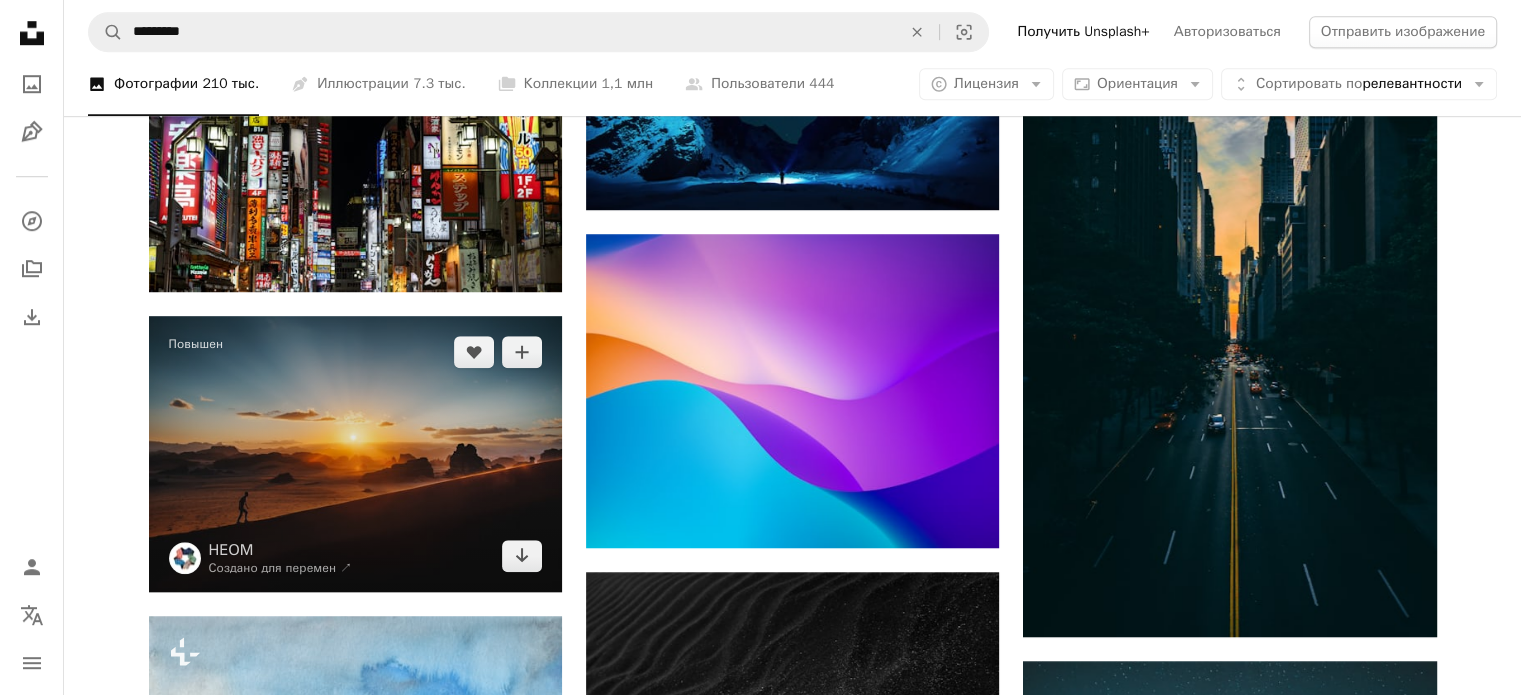 click at bounding box center (355, 453) 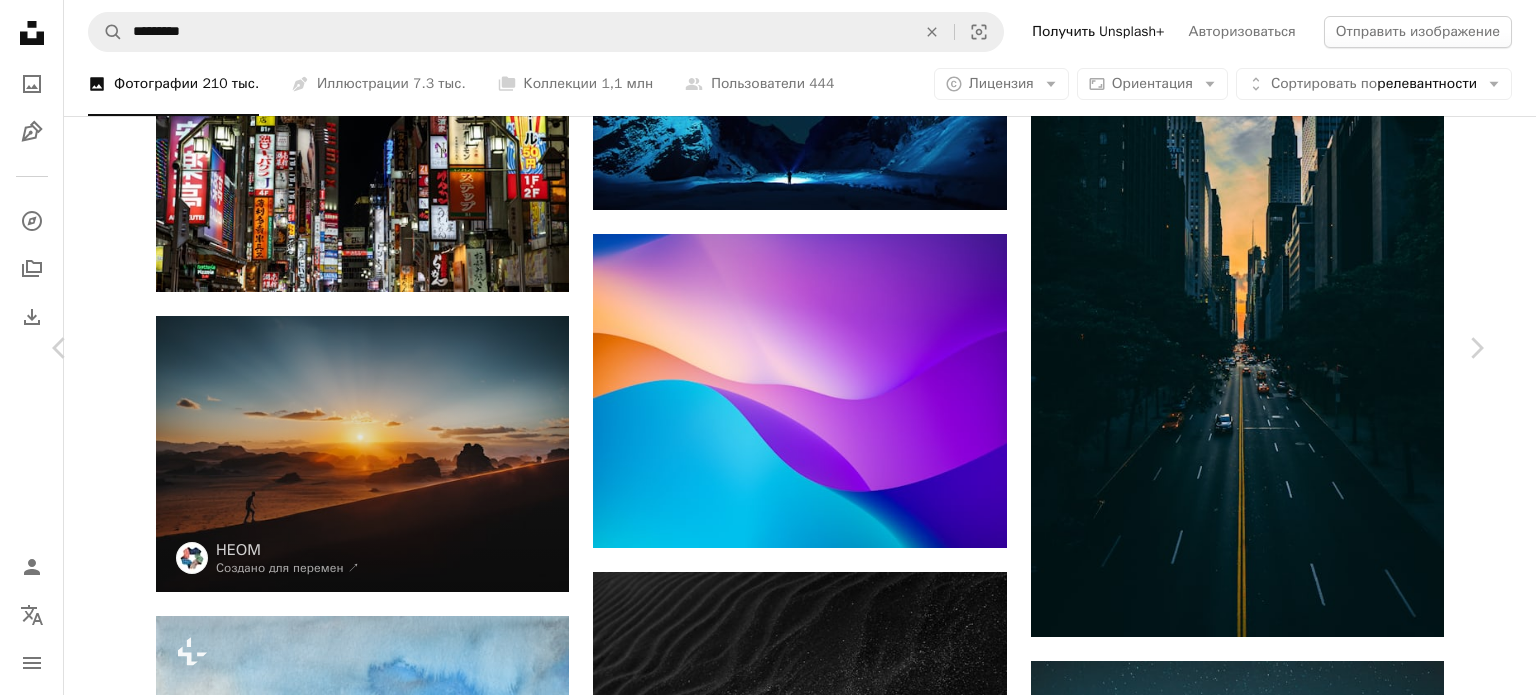 scroll, scrollTop: 400, scrollLeft: 0, axis: vertical 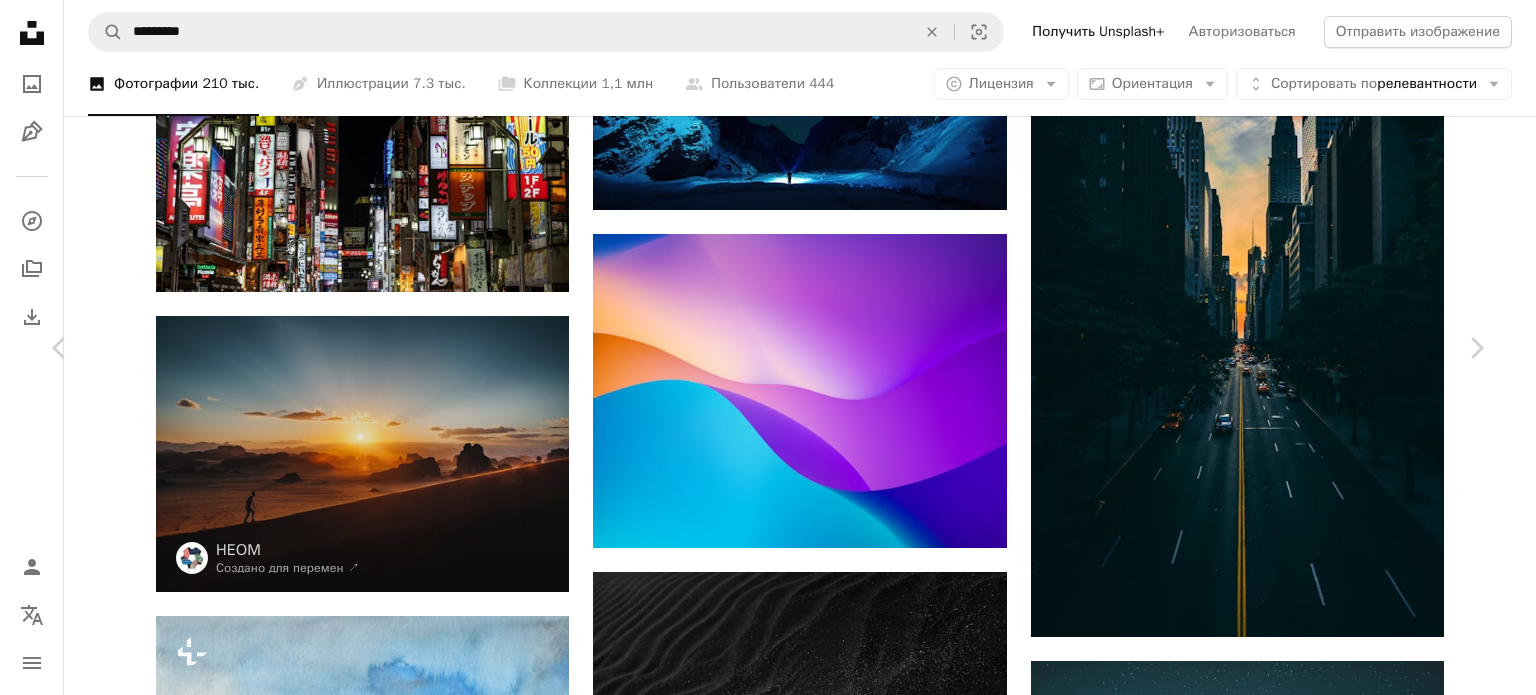 click on "исследователь" at bounding box center (818, 6307) 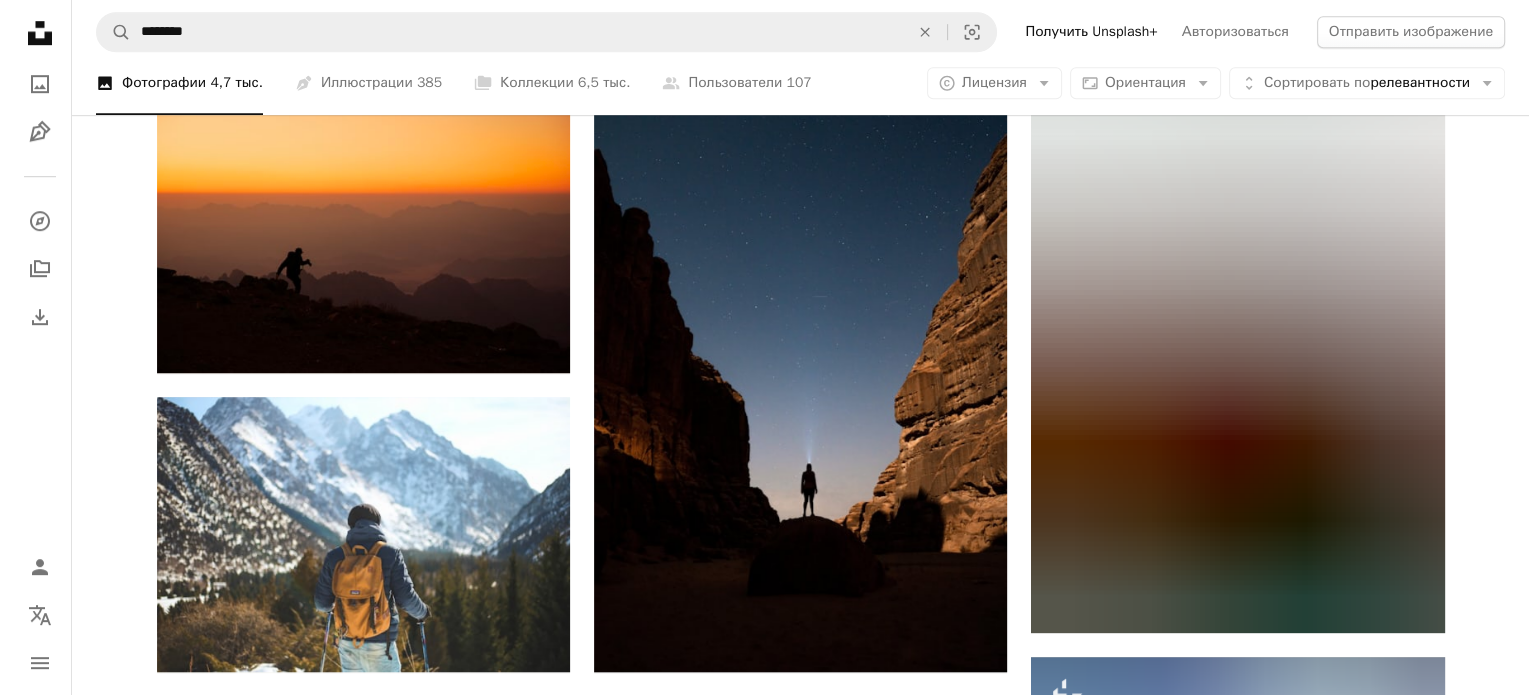 scroll, scrollTop: 1400, scrollLeft: 0, axis: vertical 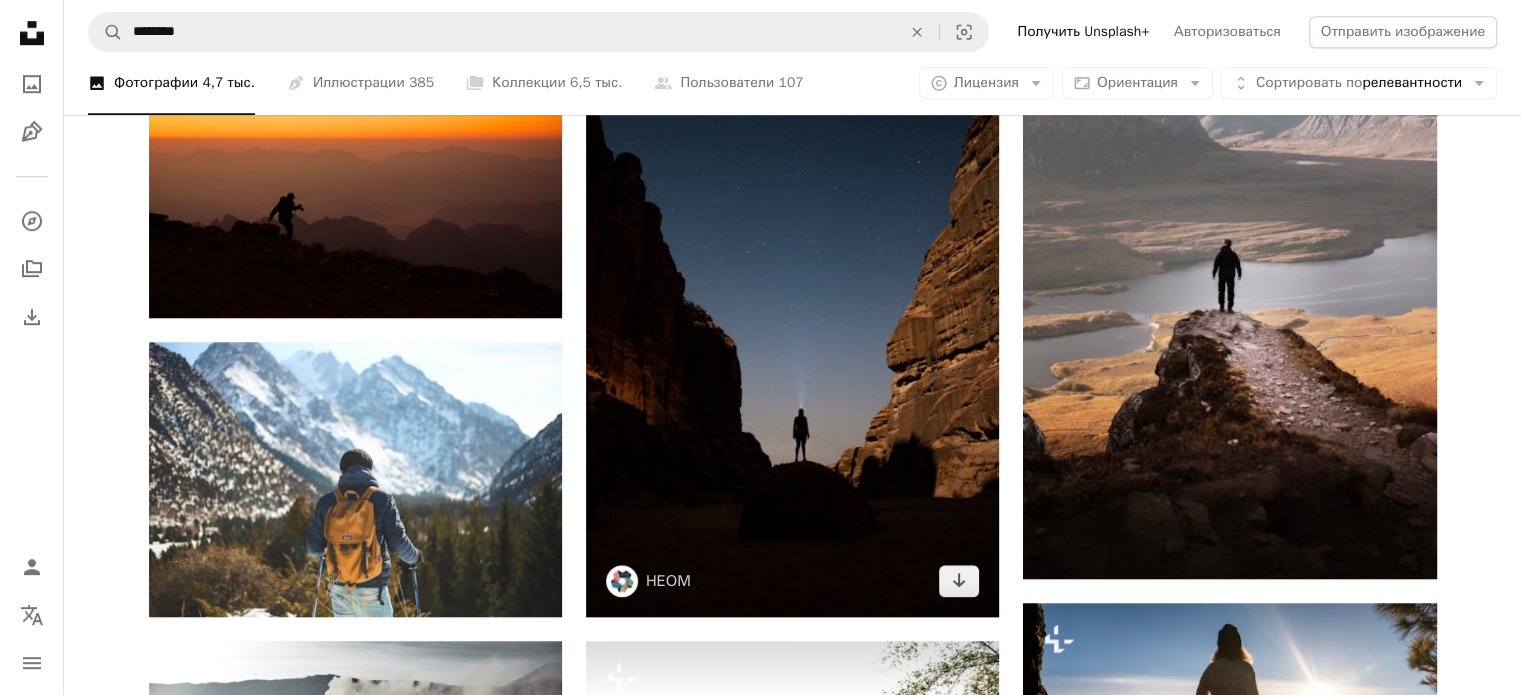 click at bounding box center (792, 307) 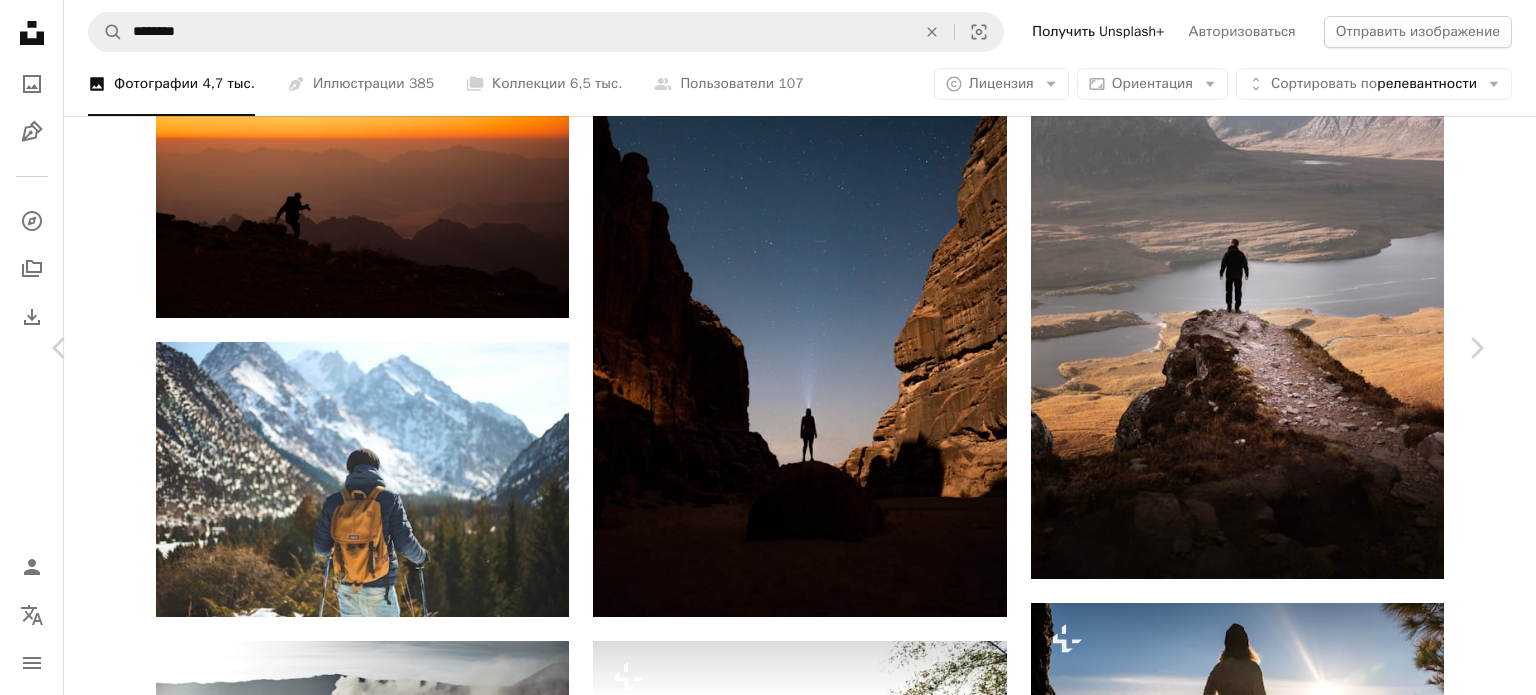 scroll, scrollTop: 700, scrollLeft: 0, axis: vertical 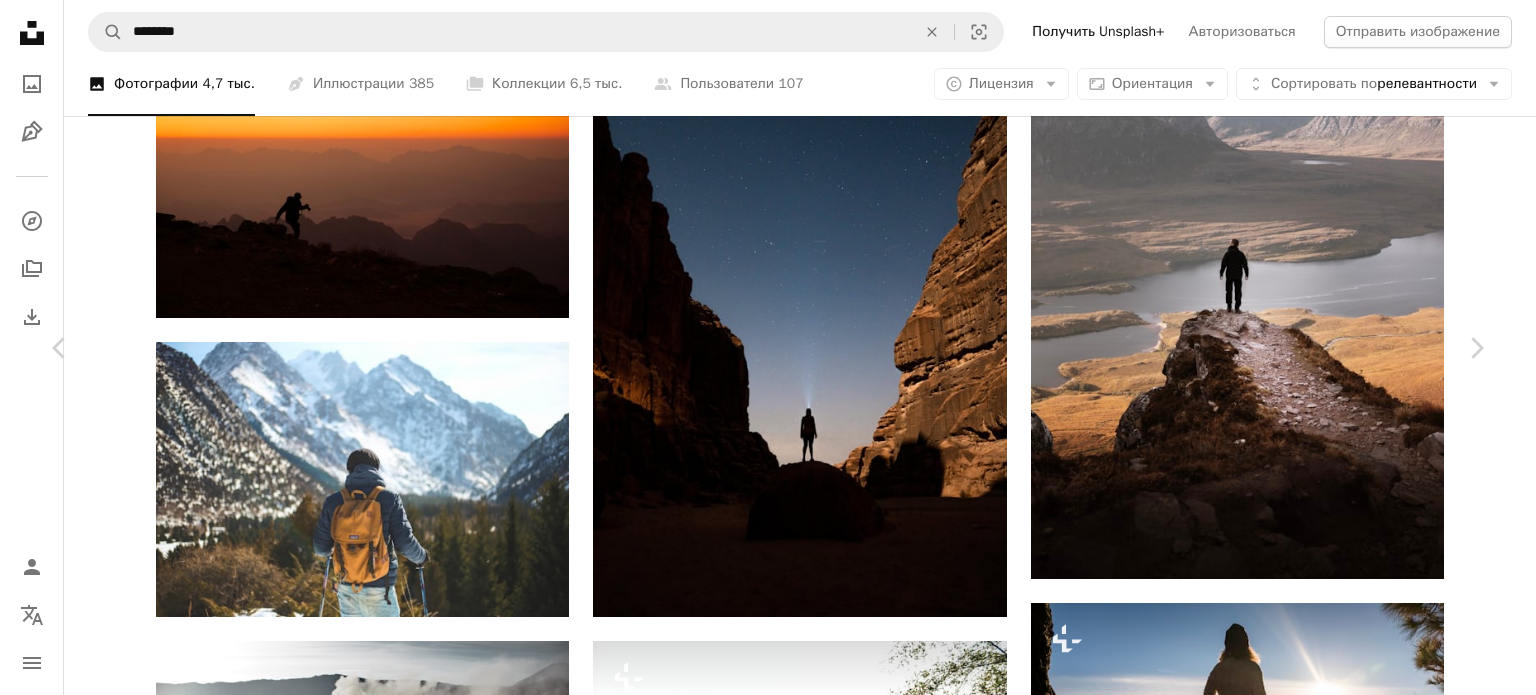 click on "астрофотография" at bounding box center [216, 3700] 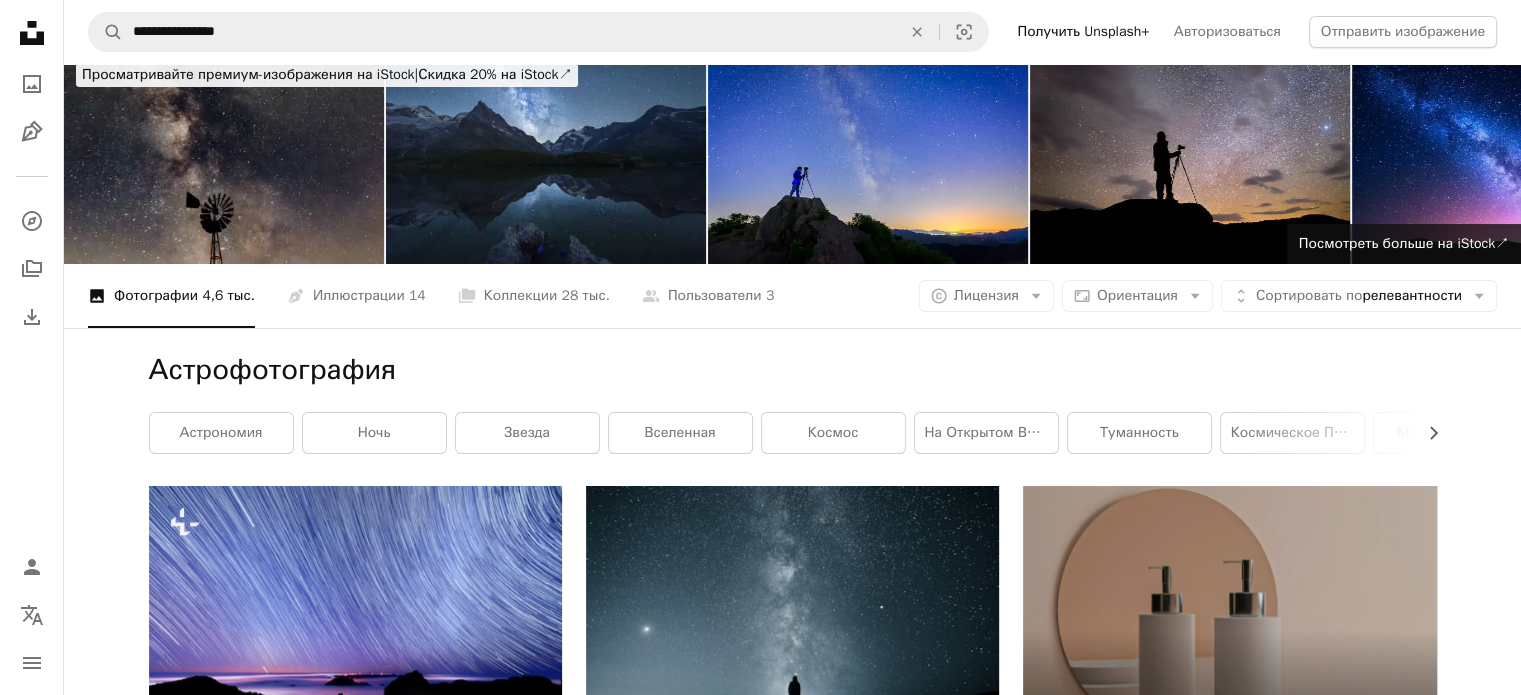 scroll, scrollTop: 0, scrollLeft: 0, axis: both 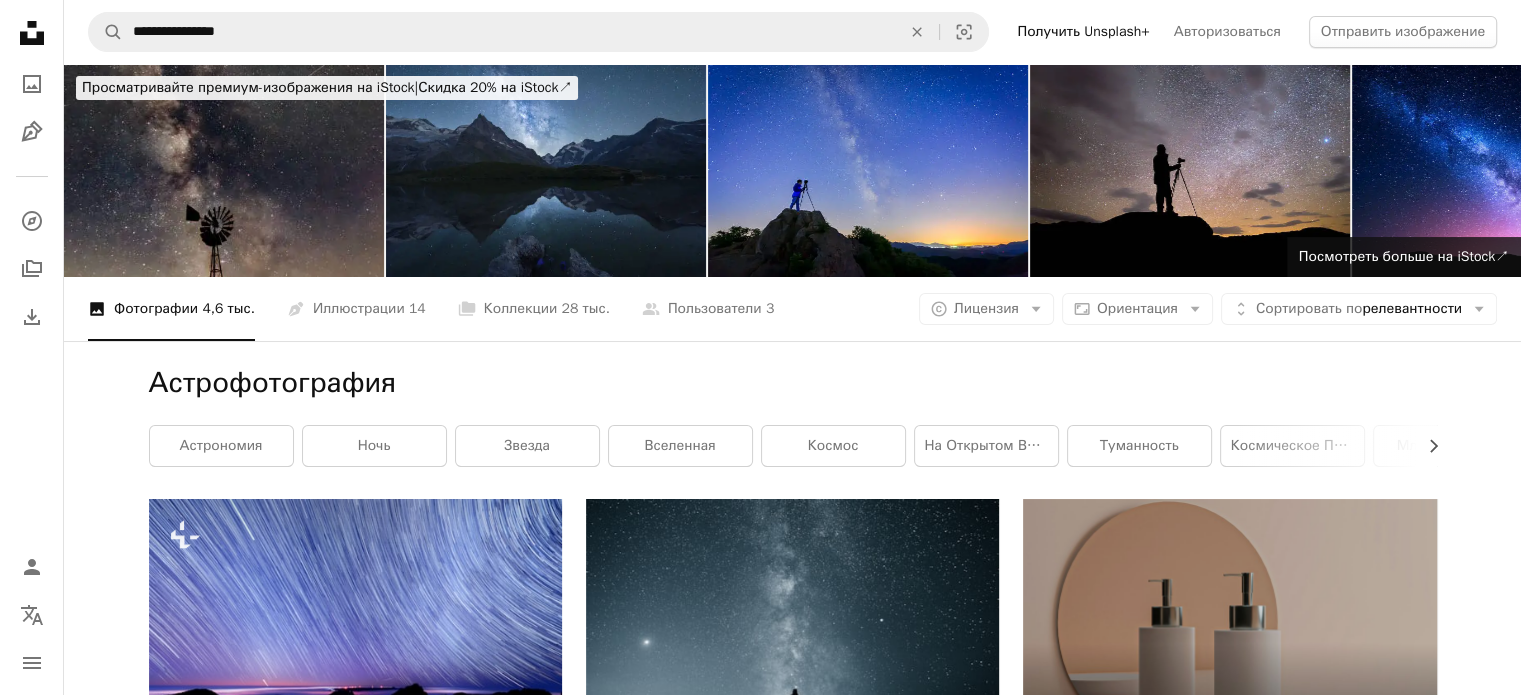 click at bounding box center (1229, 705) 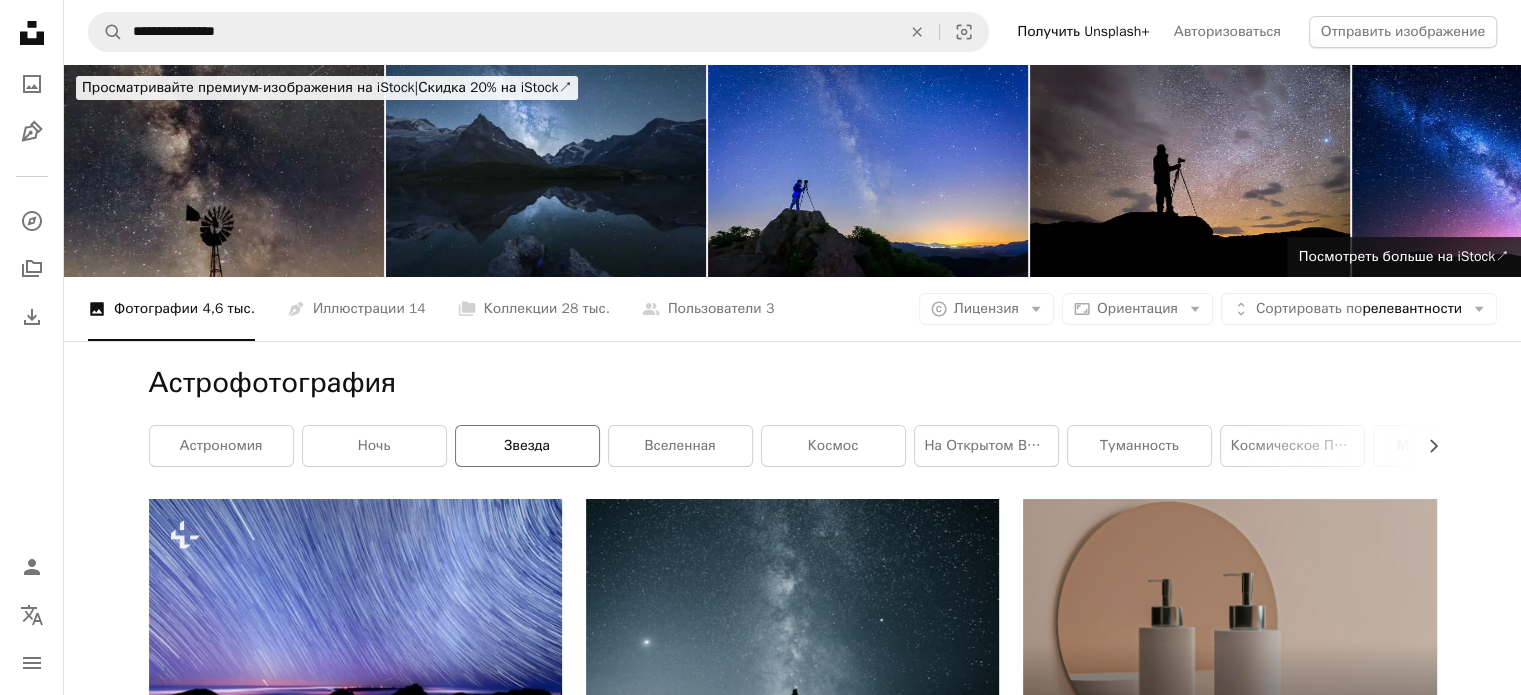 click on "звезда" at bounding box center (527, 445) 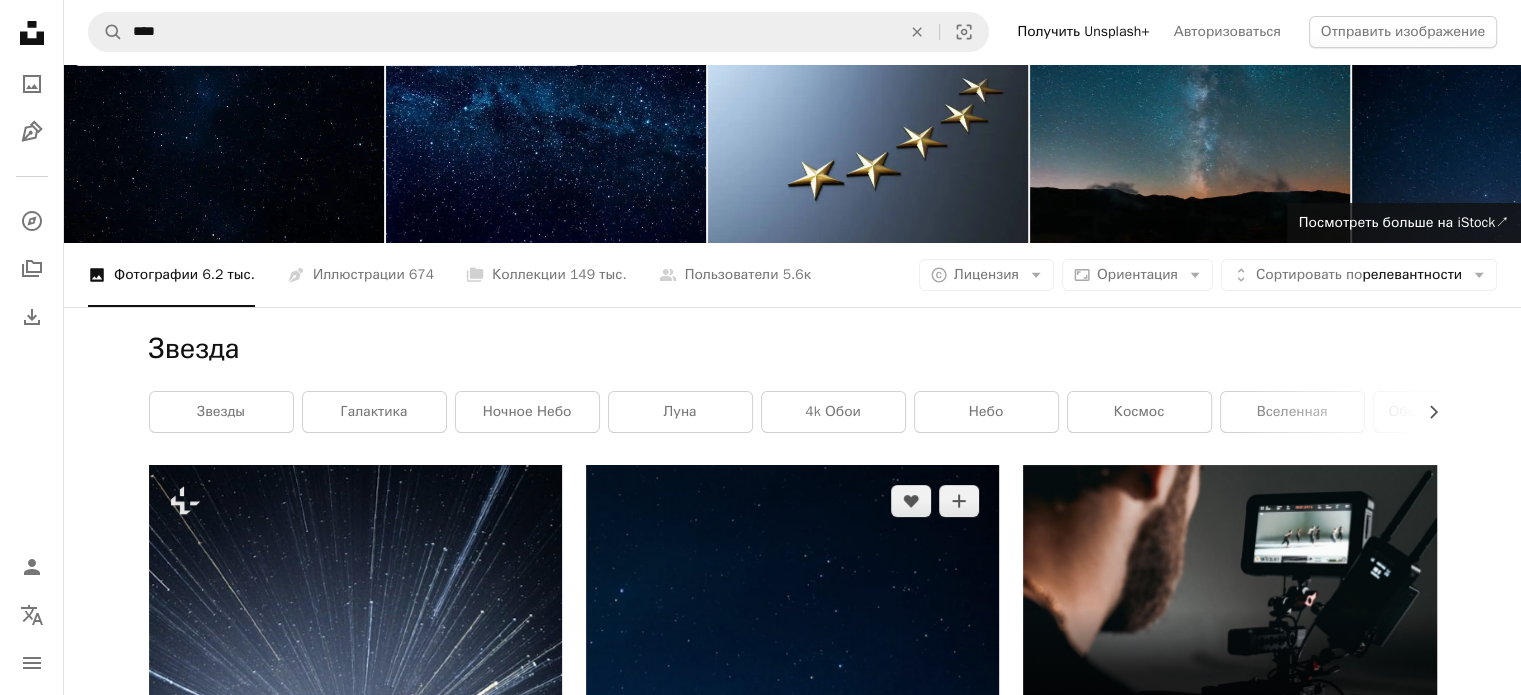scroll, scrollTop: 0, scrollLeft: 0, axis: both 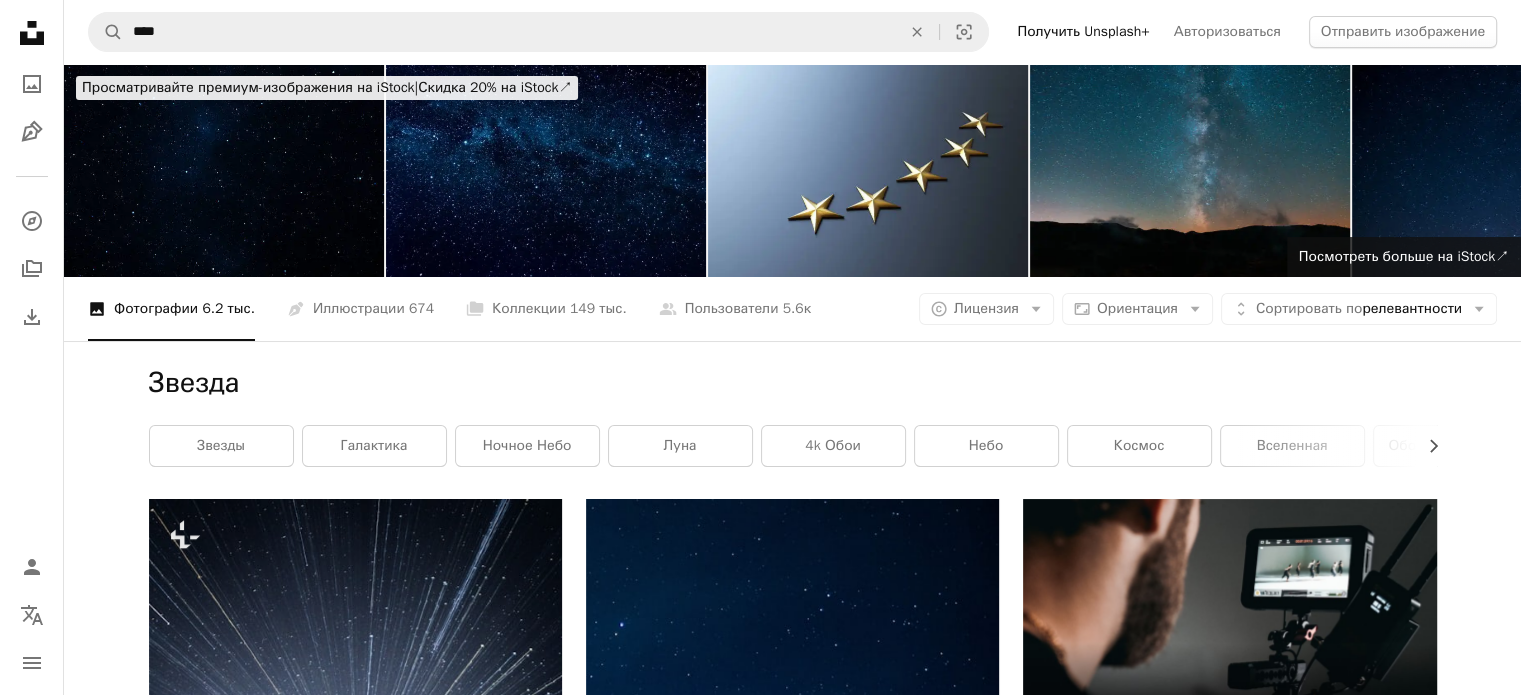 click at bounding box center [546, 170] 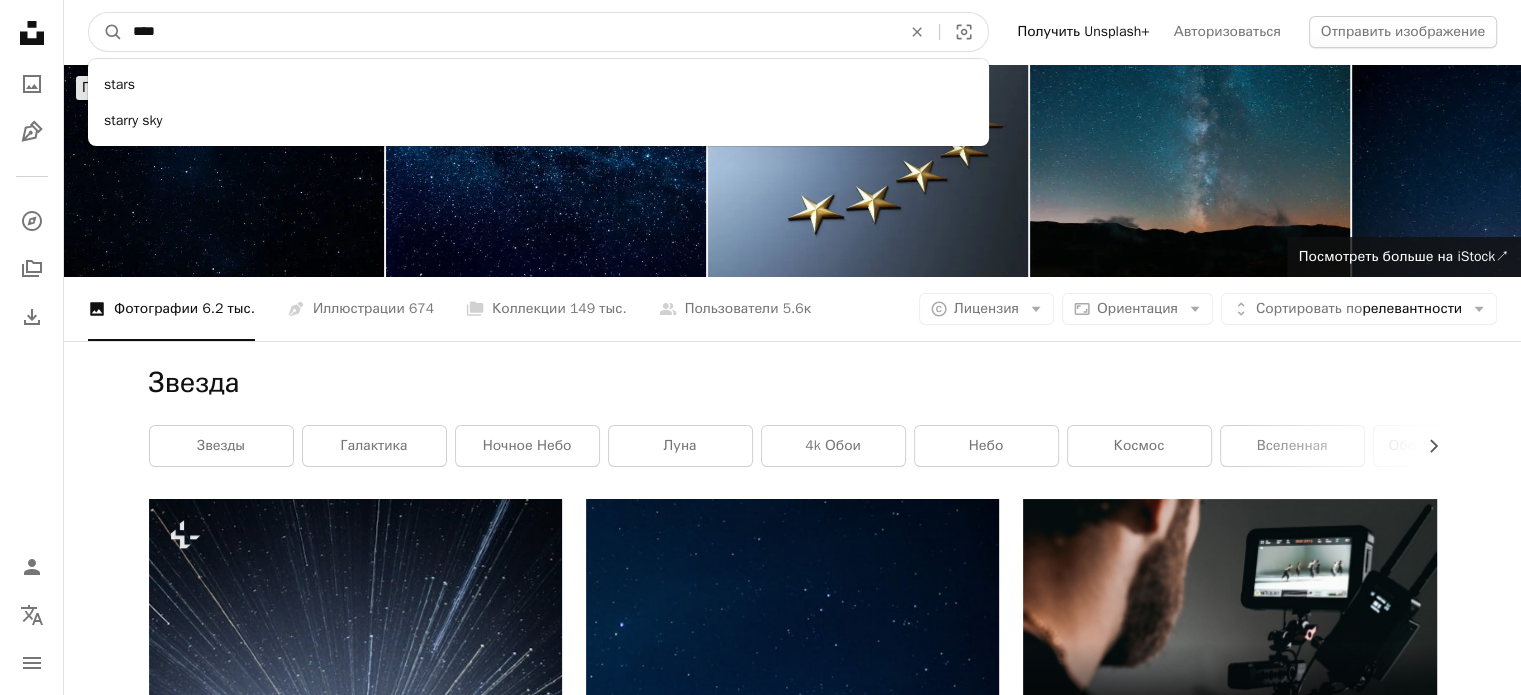 drag, startPoint x: 192, startPoint y: 27, endPoint x: 125, endPoint y: 27, distance: 67 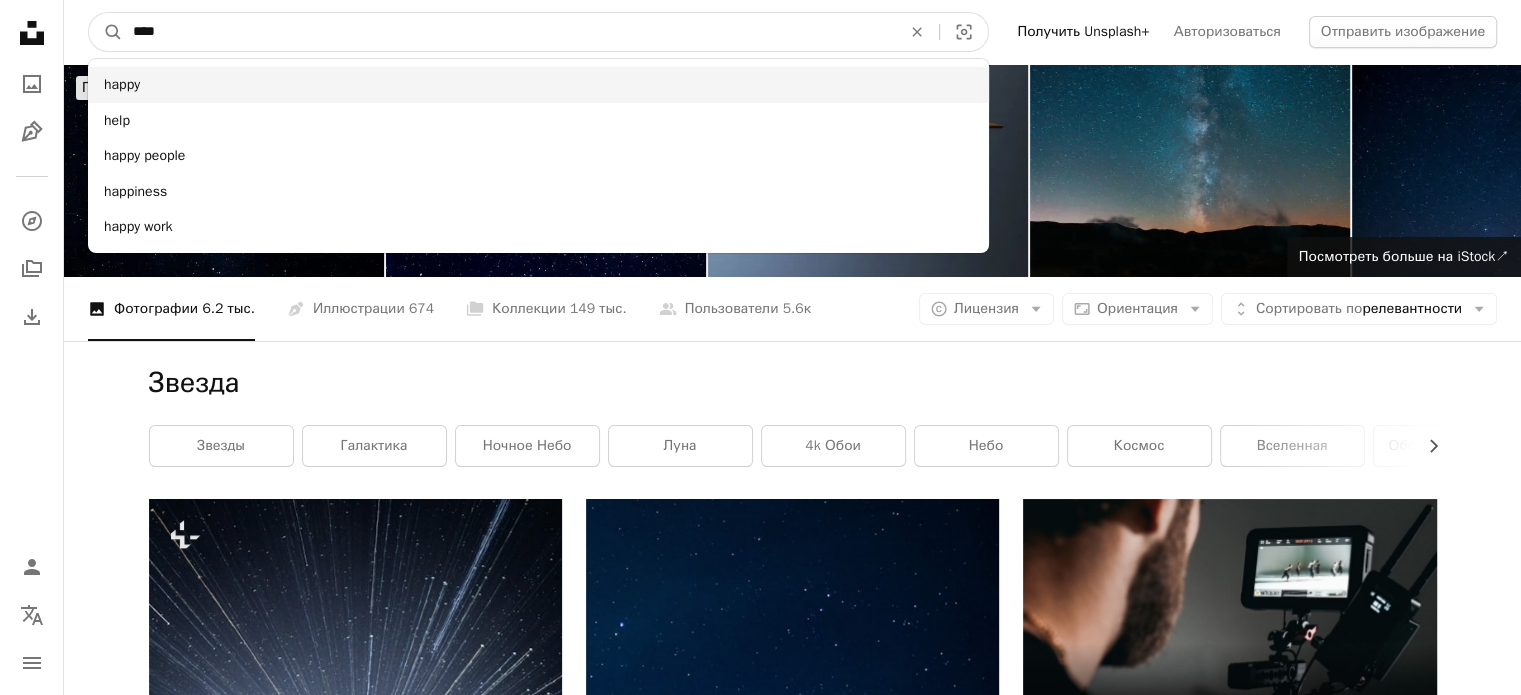 type on "****" 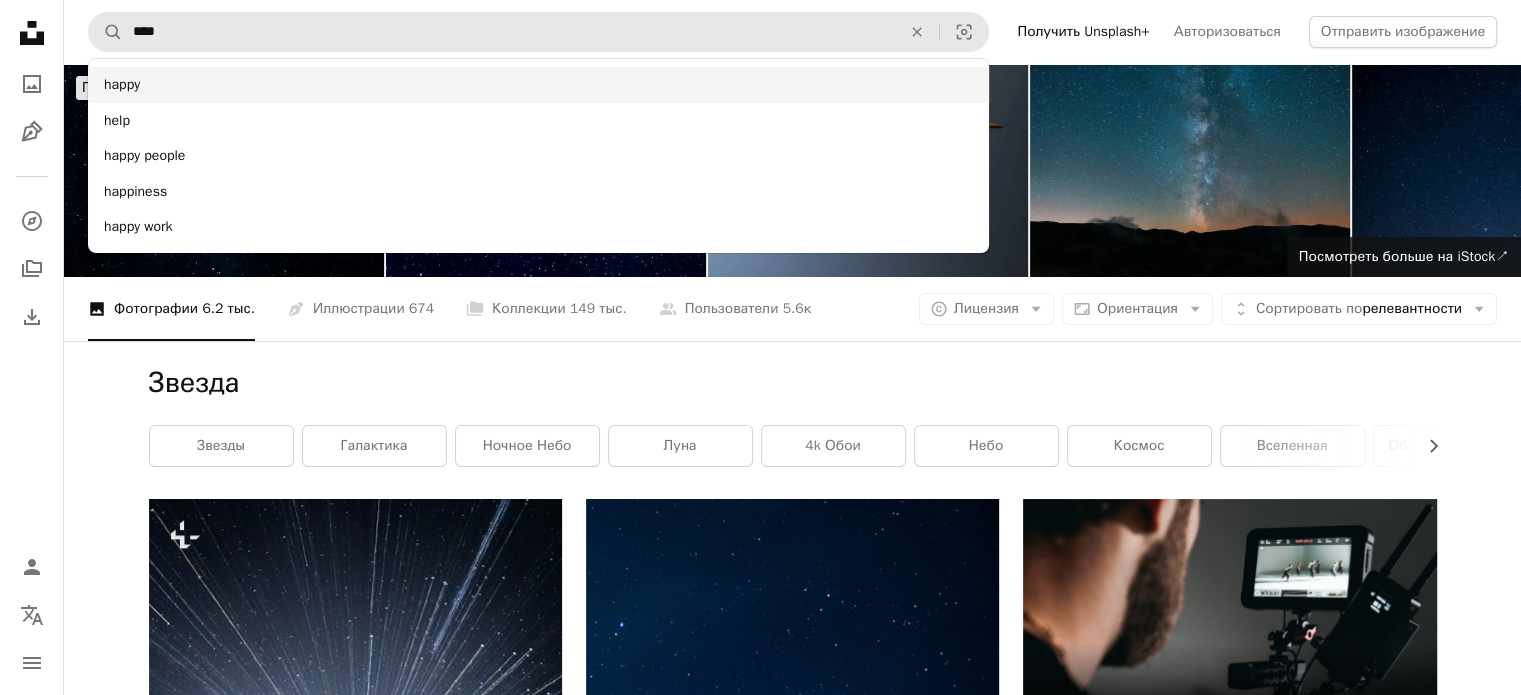 click on "happy" at bounding box center [538, 85] 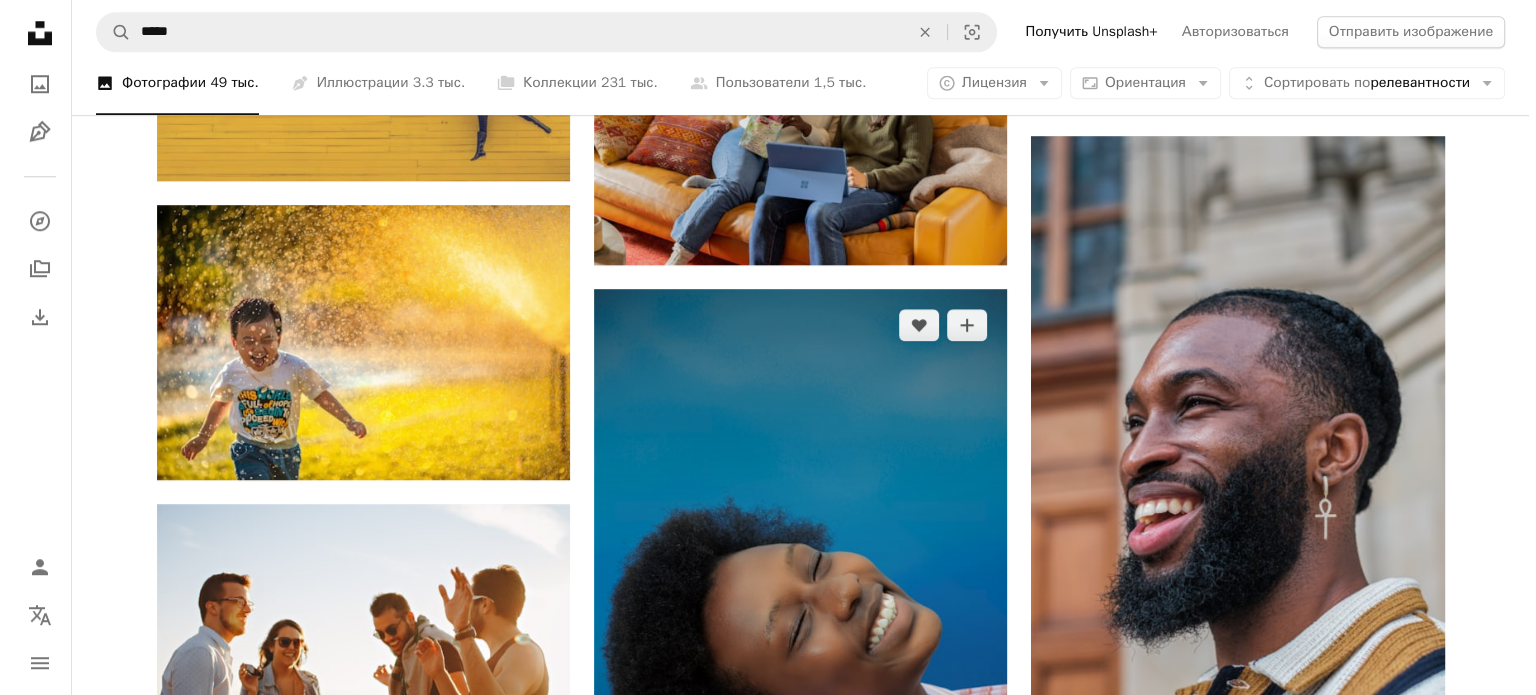scroll, scrollTop: 1800, scrollLeft: 0, axis: vertical 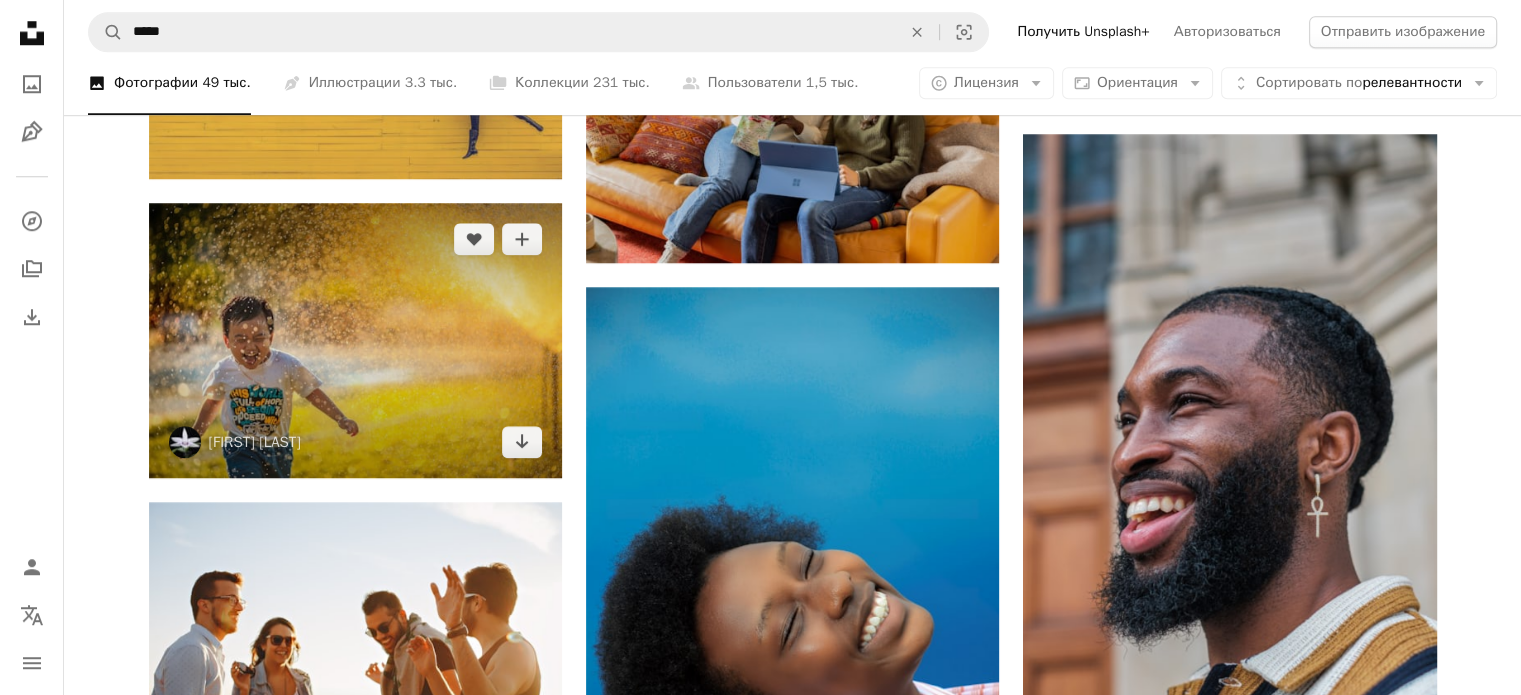 click at bounding box center [355, 340] 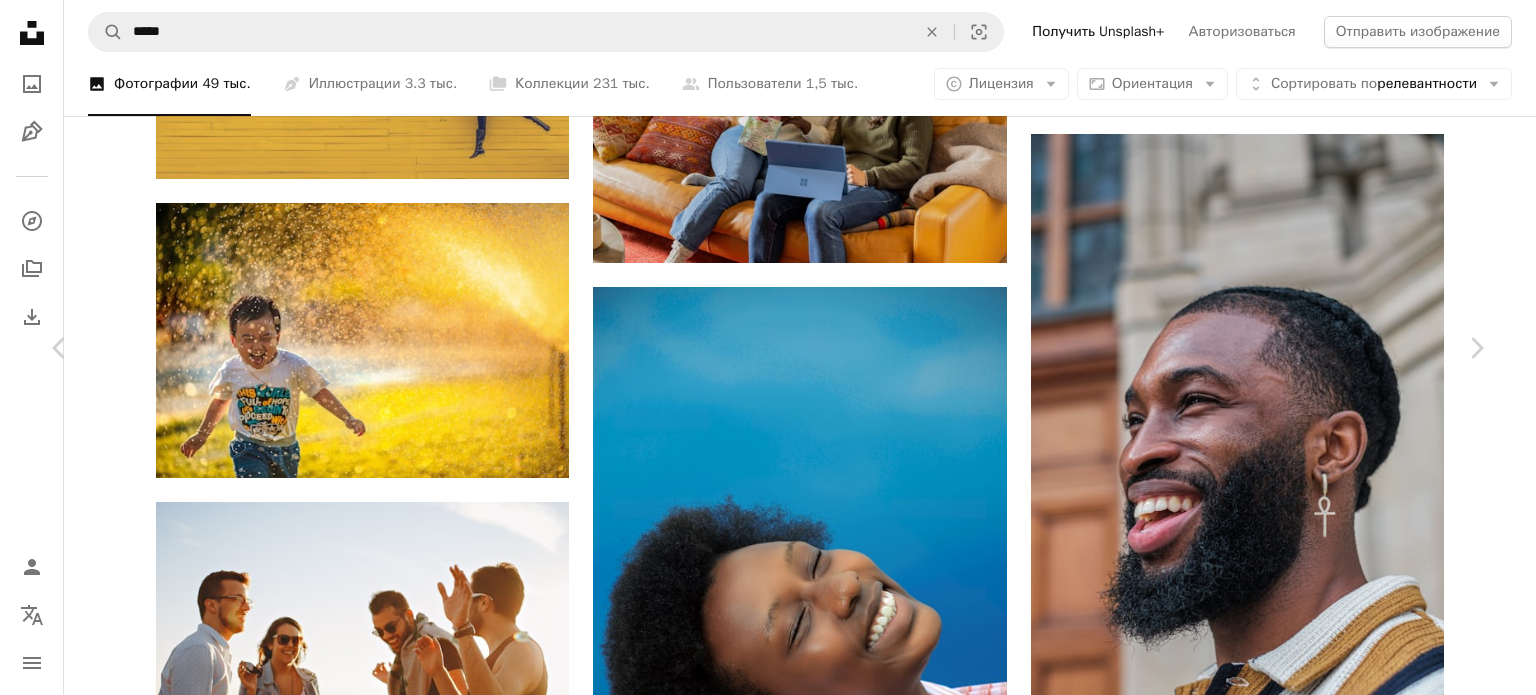 click on "Скачать бесплатно" at bounding box center [1267, 3188] 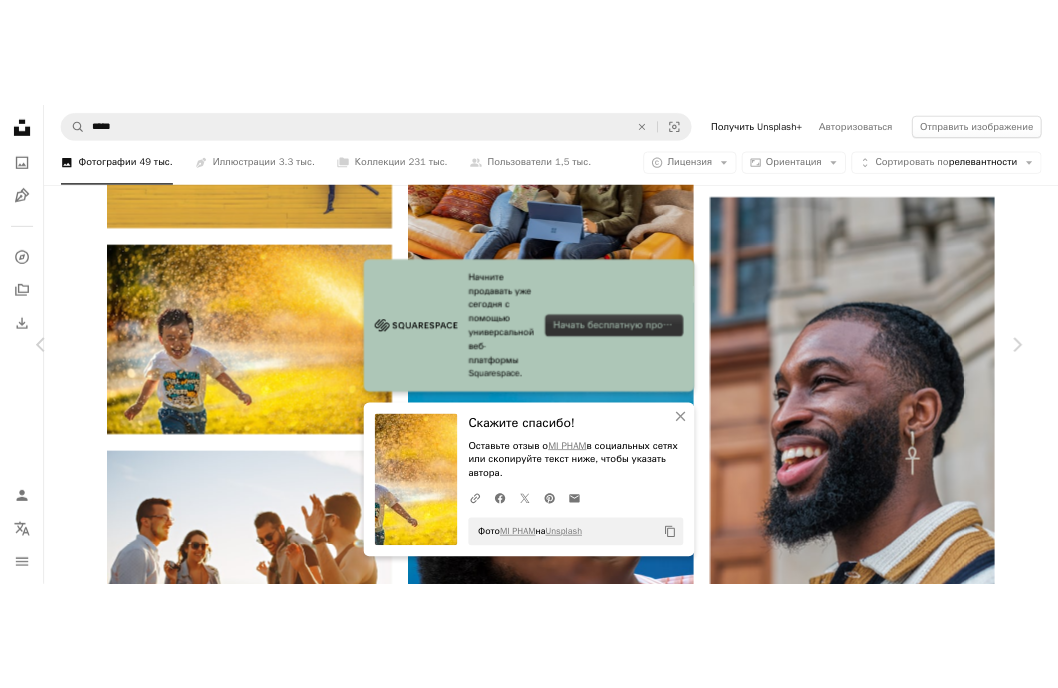 scroll, scrollTop: 1483, scrollLeft: 0, axis: vertical 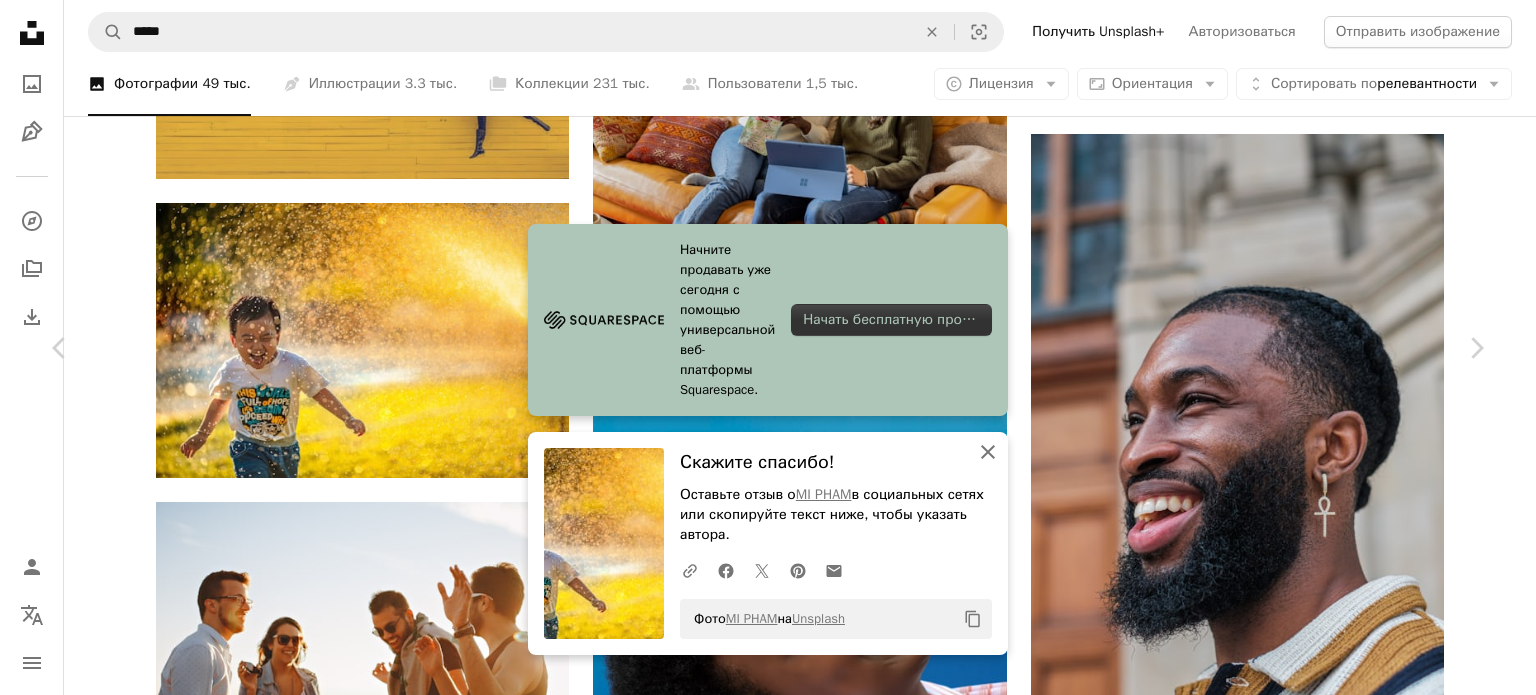 click on "An X shape" 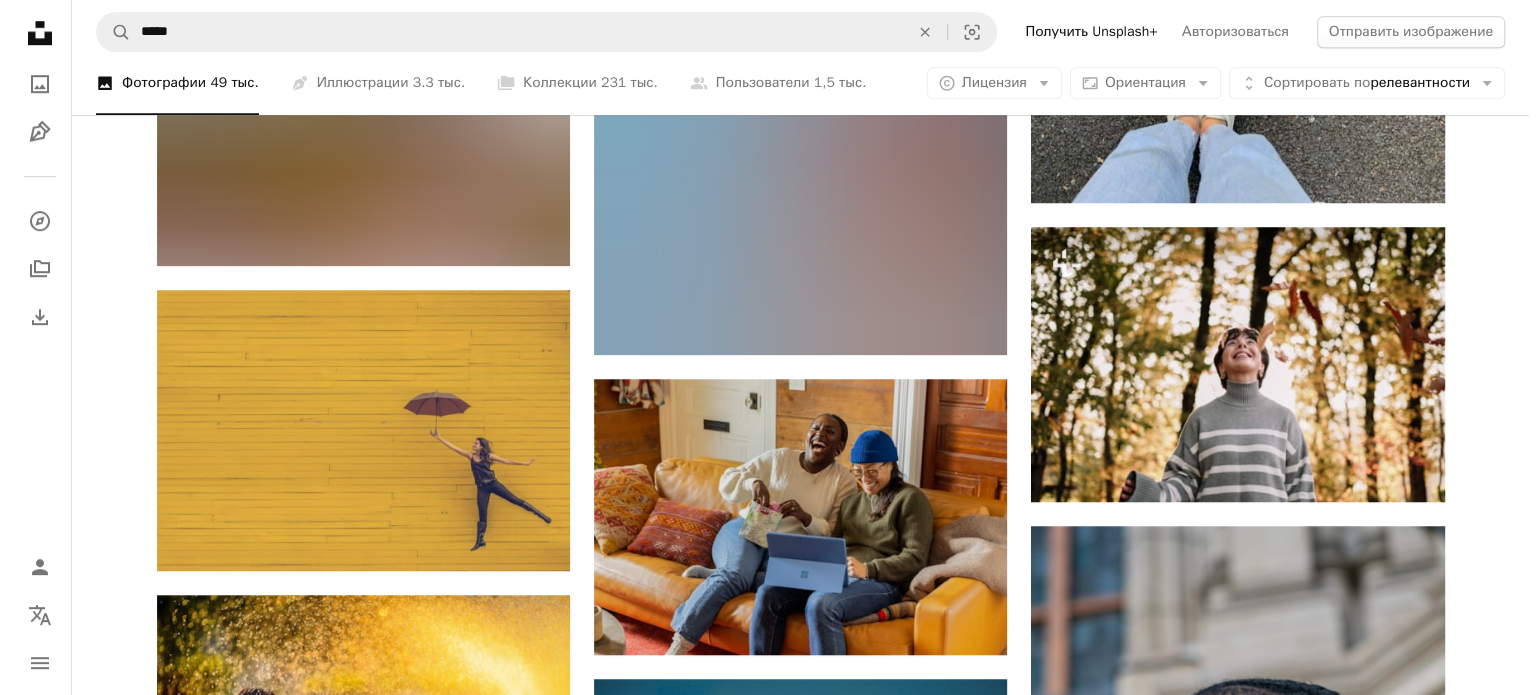 scroll, scrollTop: 1400, scrollLeft: 0, axis: vertical 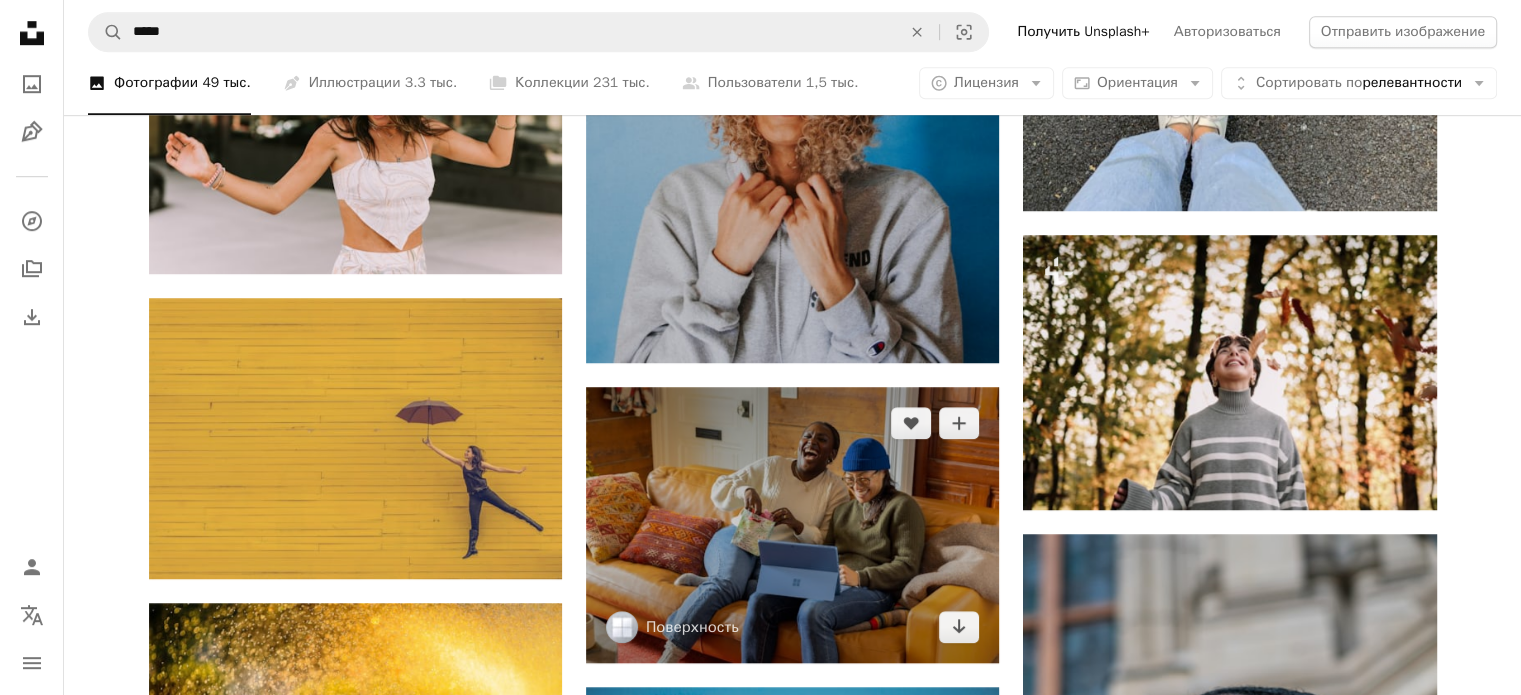 click at bounding box center [792, 524] 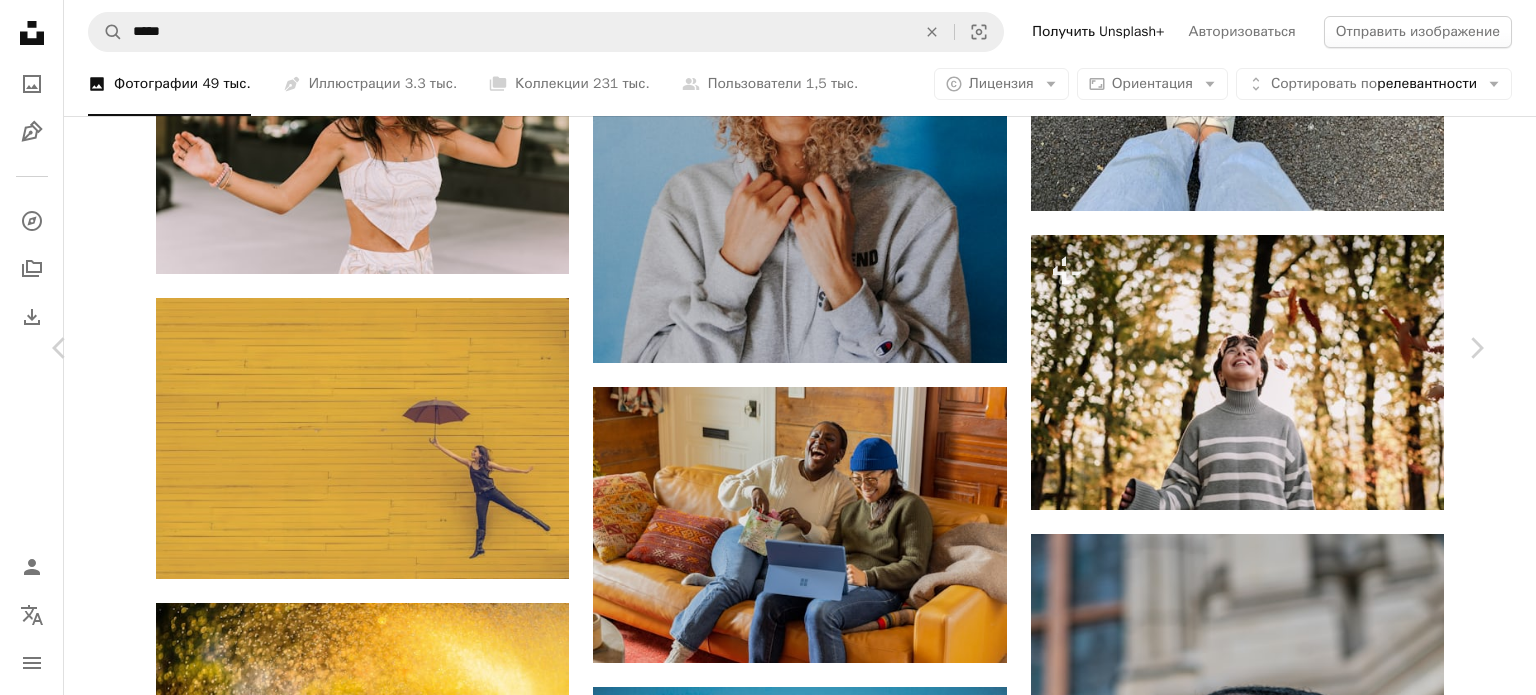click on "Скачать бесплатно" at bounding box center [1267, 3588] 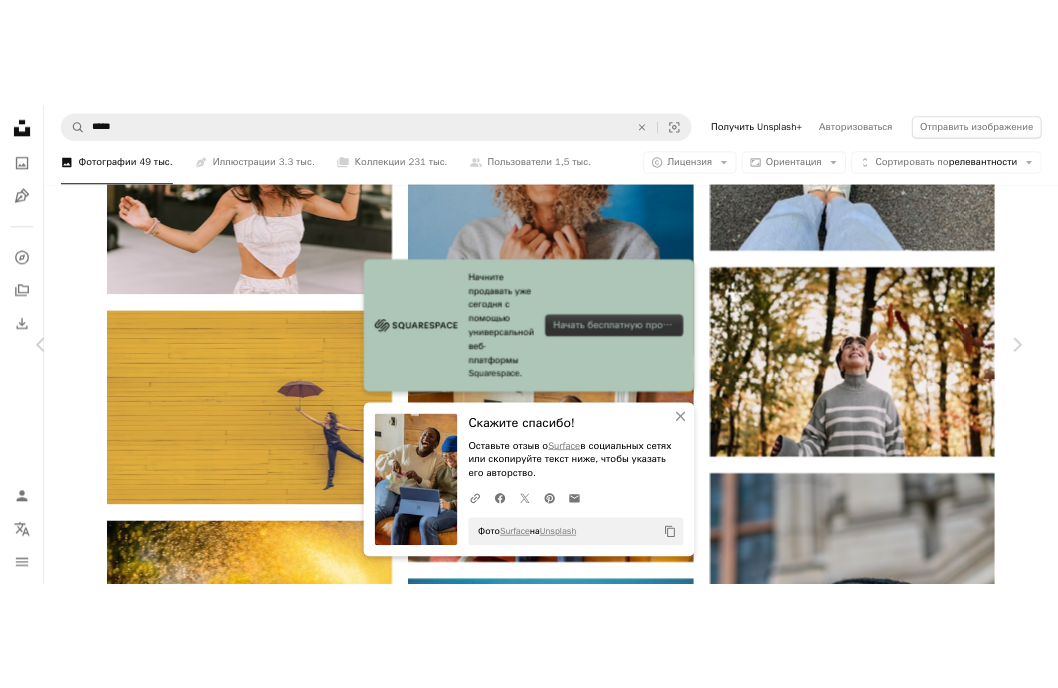 scroll, scrollTop: 1162, scrollLeft: 0, axis: vertical 